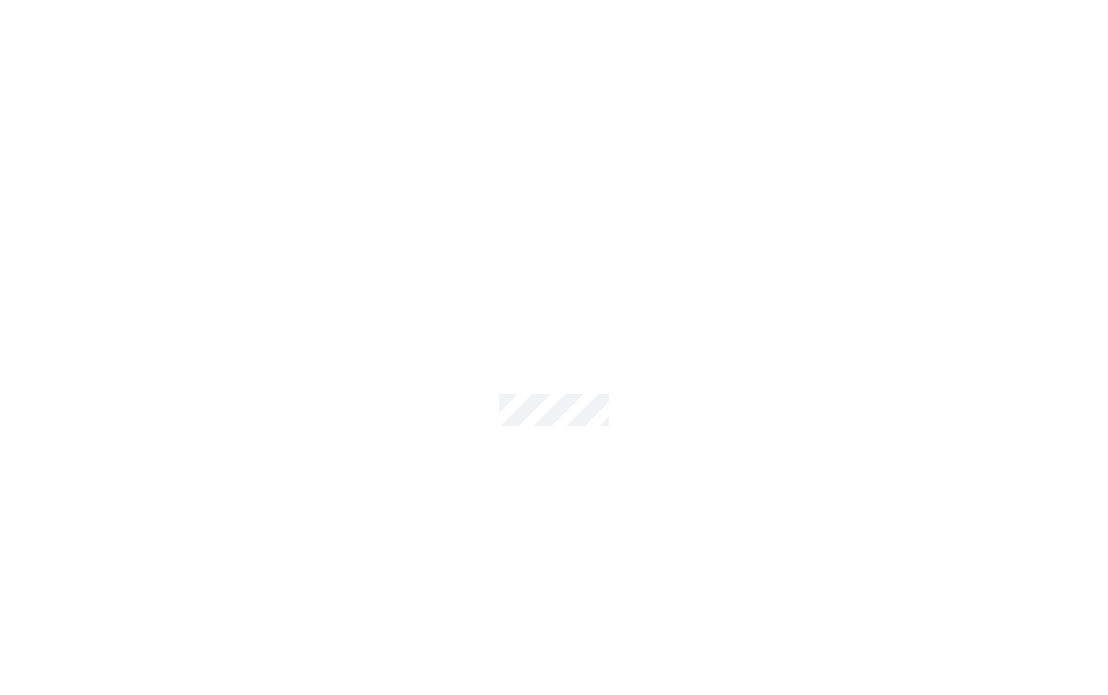 scroll, scrollTop: 0, scrollLeft: 0, axis: both 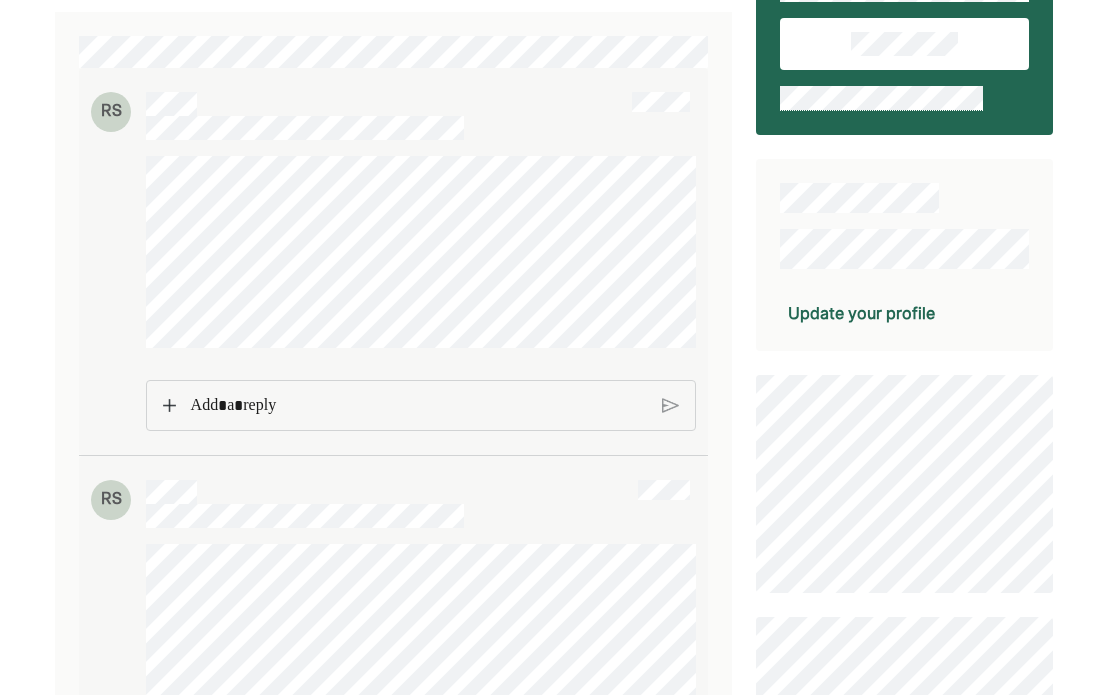 click at bounding box center (419, 406) 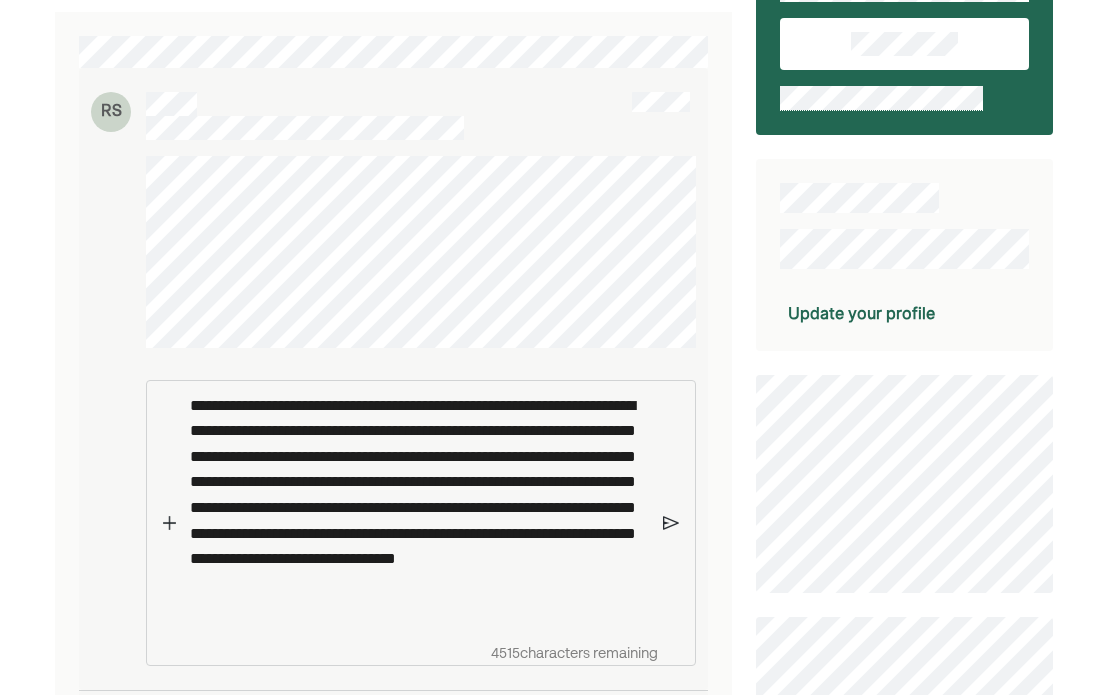 click on "**********" at bounding box center (419, 508) 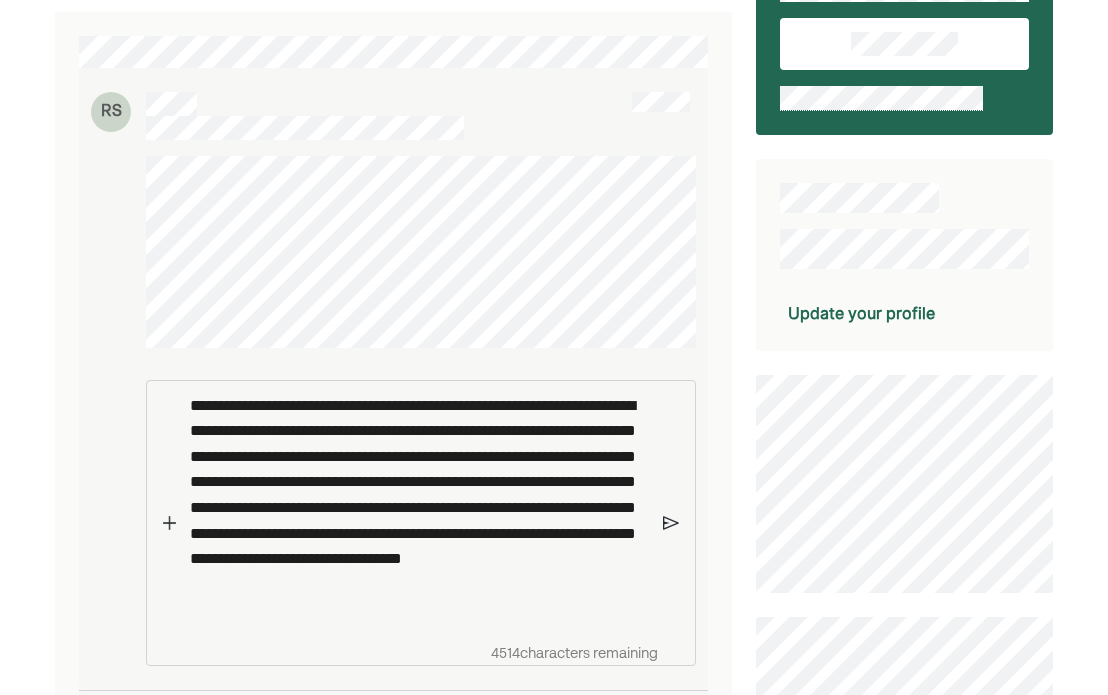 scroll, scrollTop: 300, scrollLeft: 0, axis: vertical 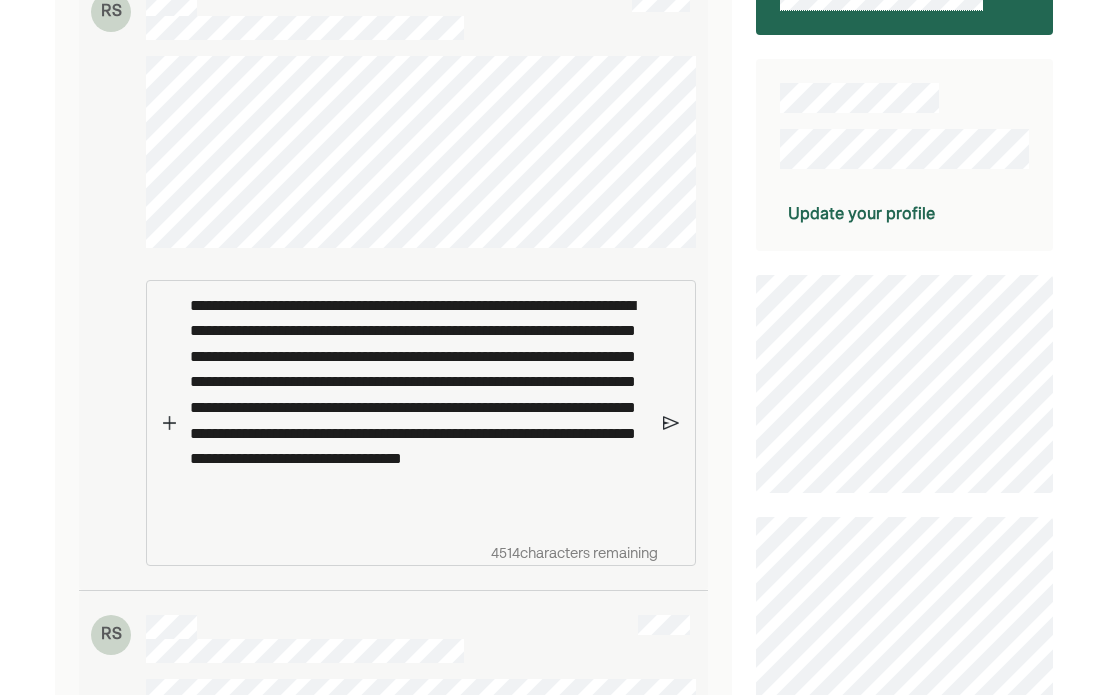 click on "**********" at bounding box center (419, 408) 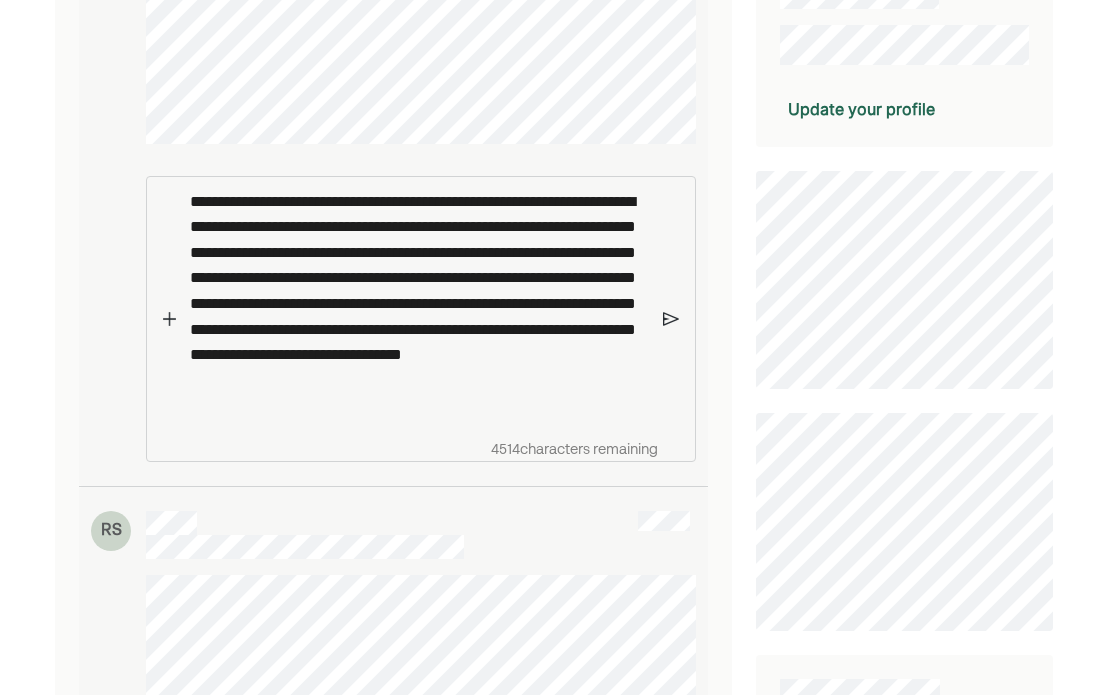 scroll, scrollTop: 500, scrollLeft: 0, axis: vertical 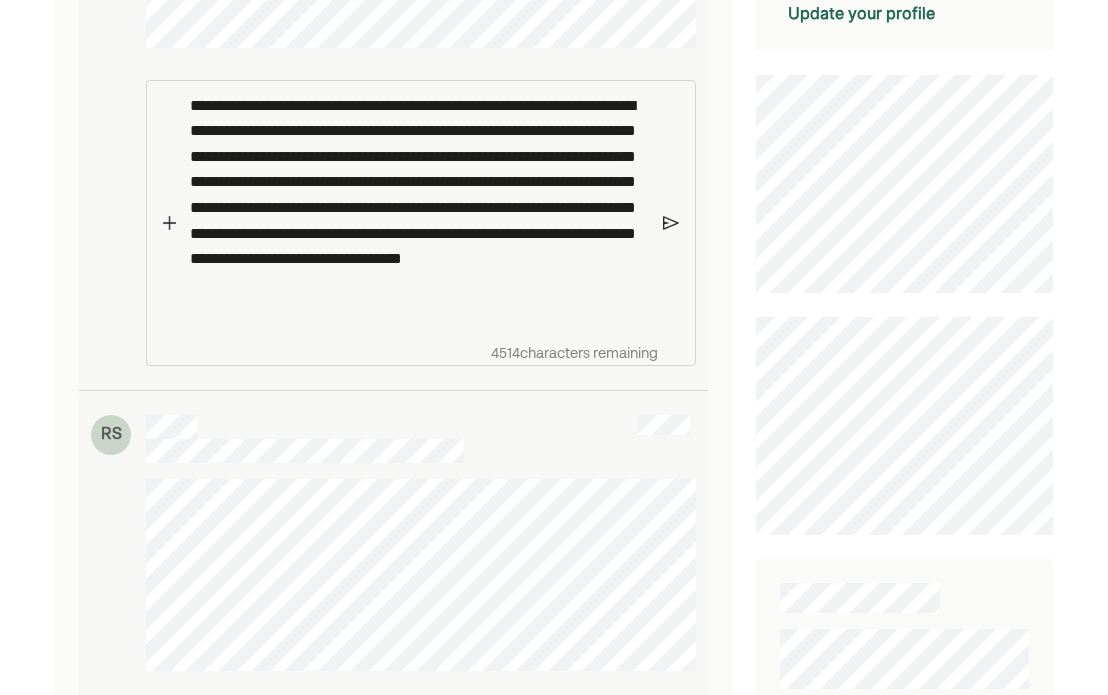 click at bounding box center (671, 223) 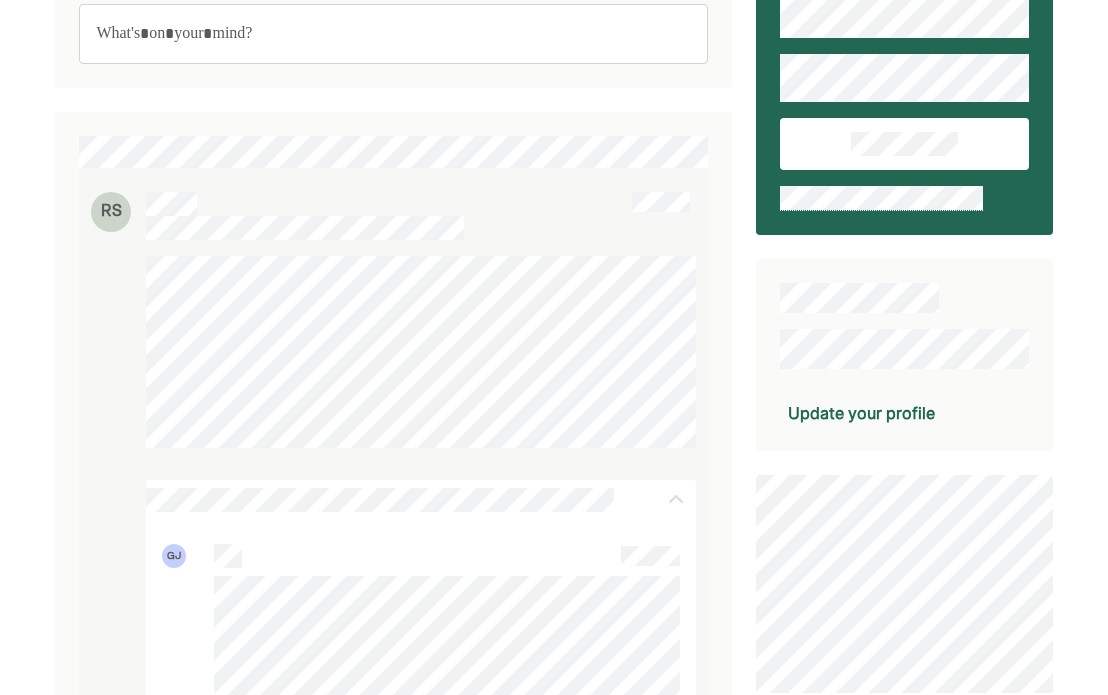 scroll, scrollTop: 0, scrollLeft: 0, axis: both 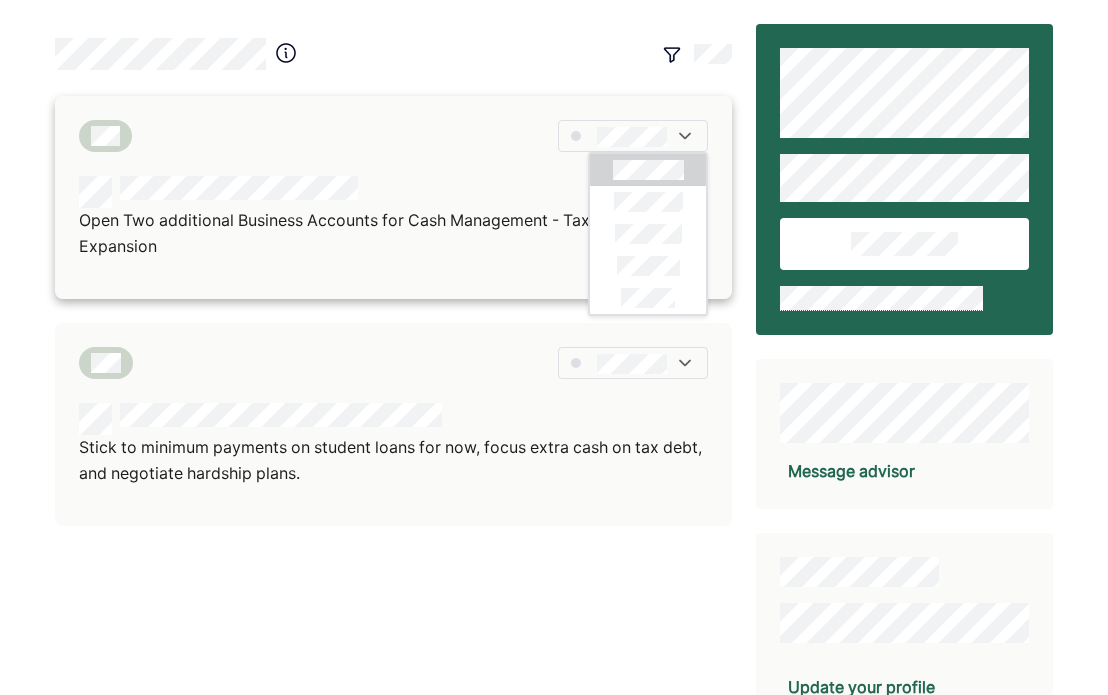 click on "Open Two additional Business Accounts for Cash Management - Taxes and Business Expansion" at bounding box center [393, 197] 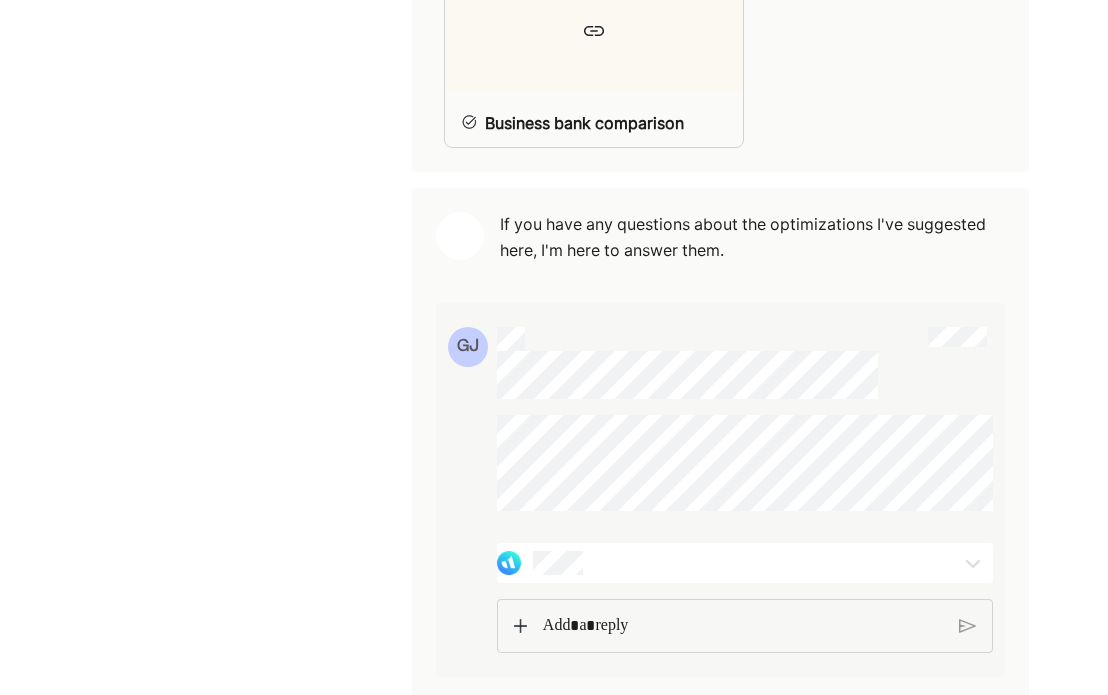 scroll, scrollTop: 2215, scrollLeft: 0, axis: vertical 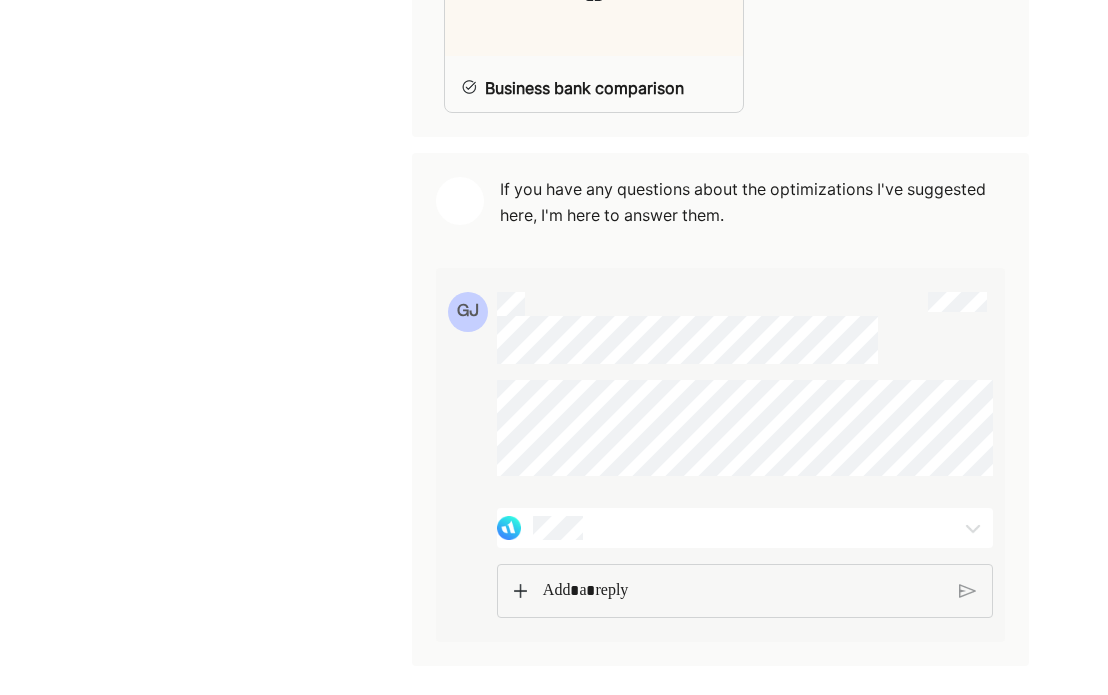 click at bounding box center [973, 528] 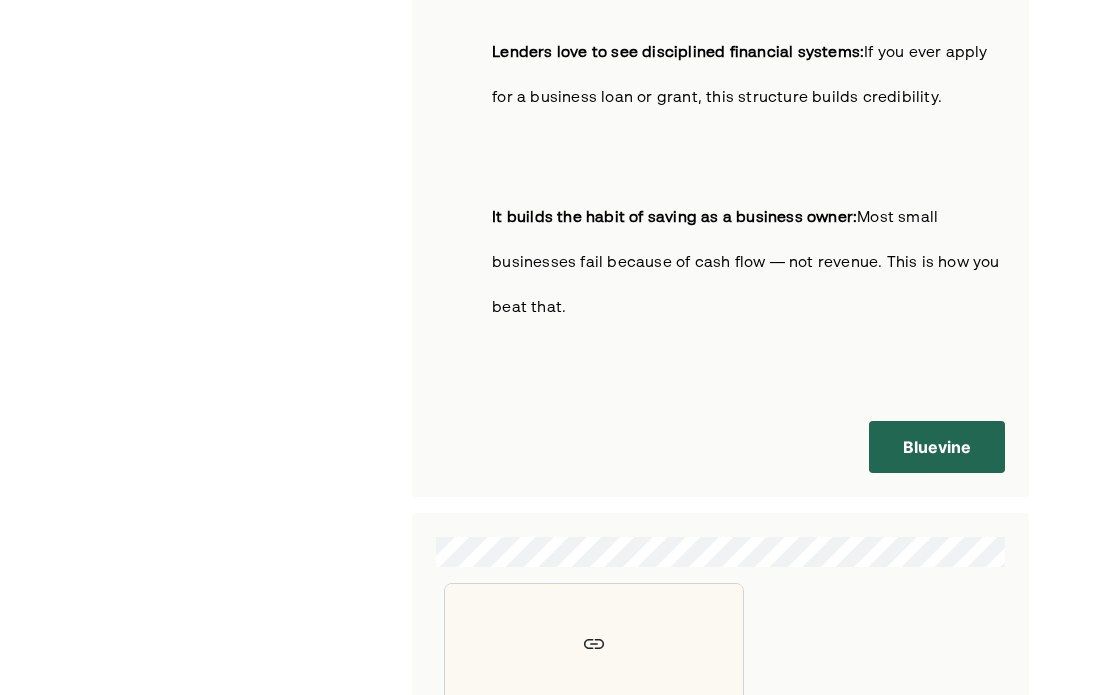 scroll, scrollTop: 1600, scrollLeft: 0, axis: vertical 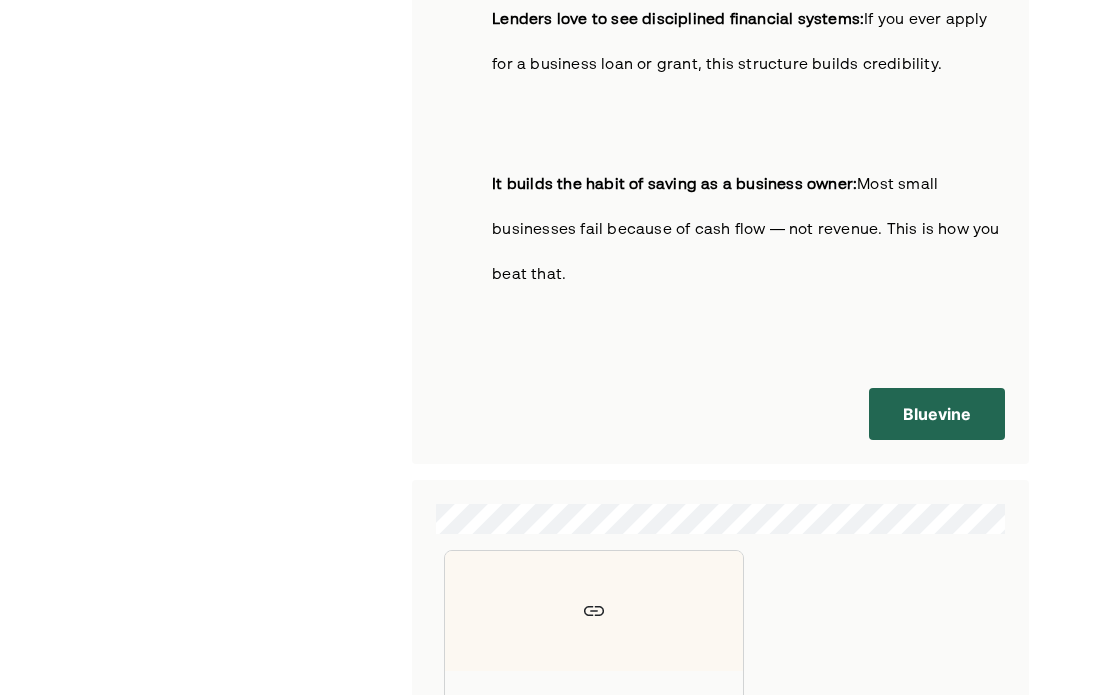 click on "Bluevine" at bounding box center [937, 414] 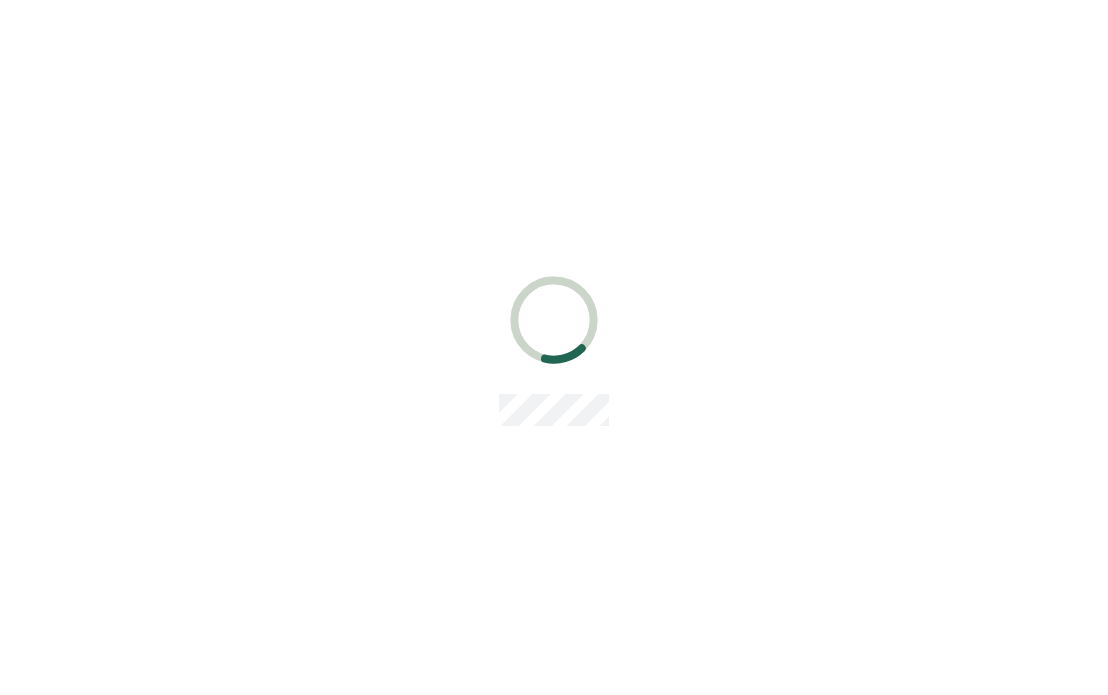scroll, scrollTop: 0, scrollLeft: 0, axis: both 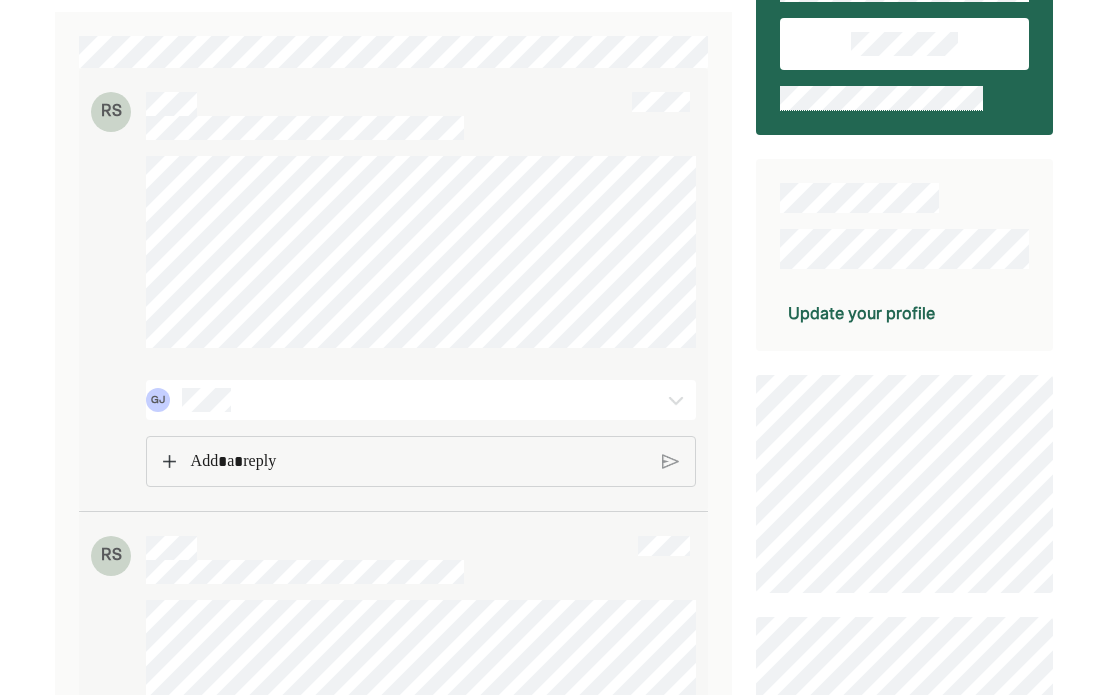click at bounding box center (419, 462) 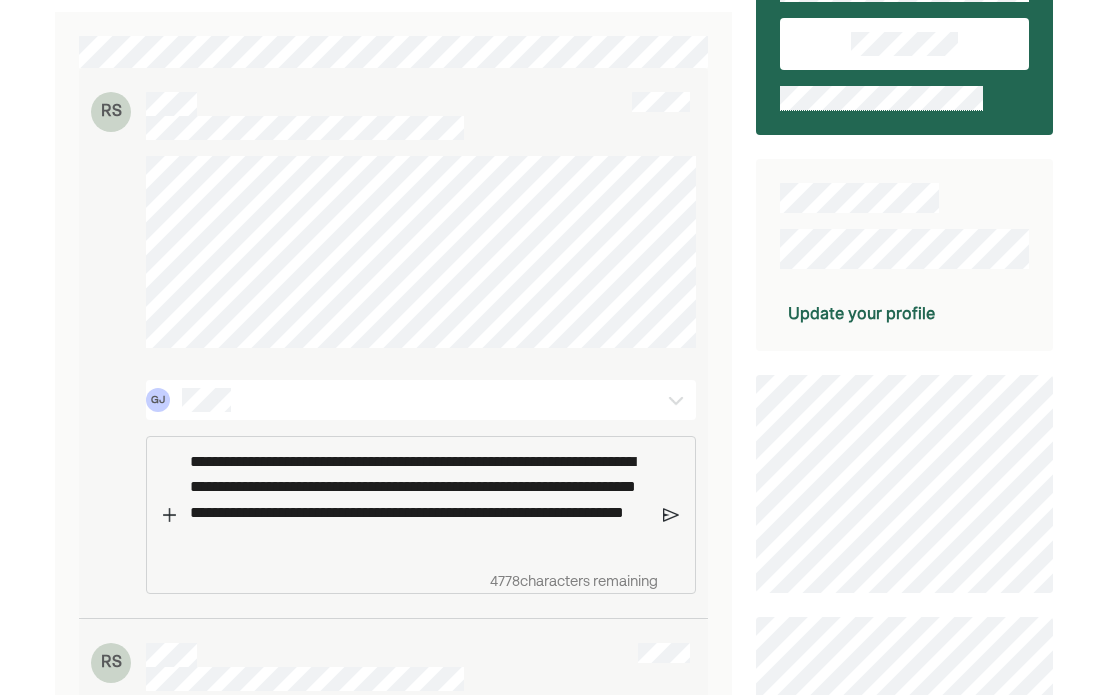 click on "**********" at bounding box center (419, 500) 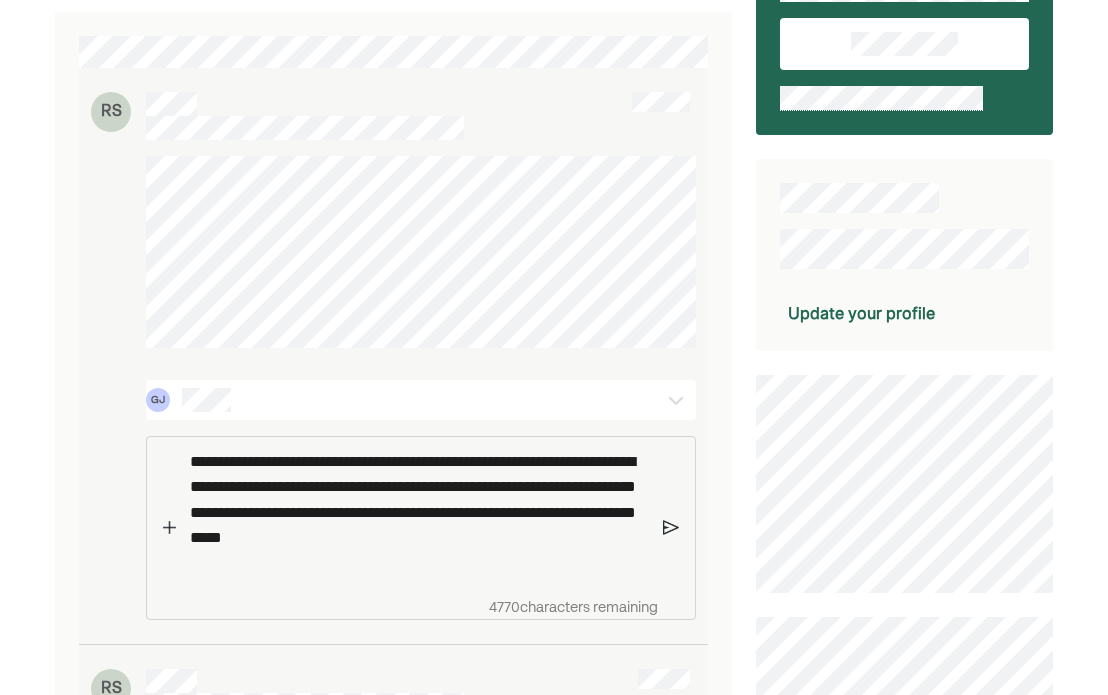 click on "**********" at bounding box center [419, 513] 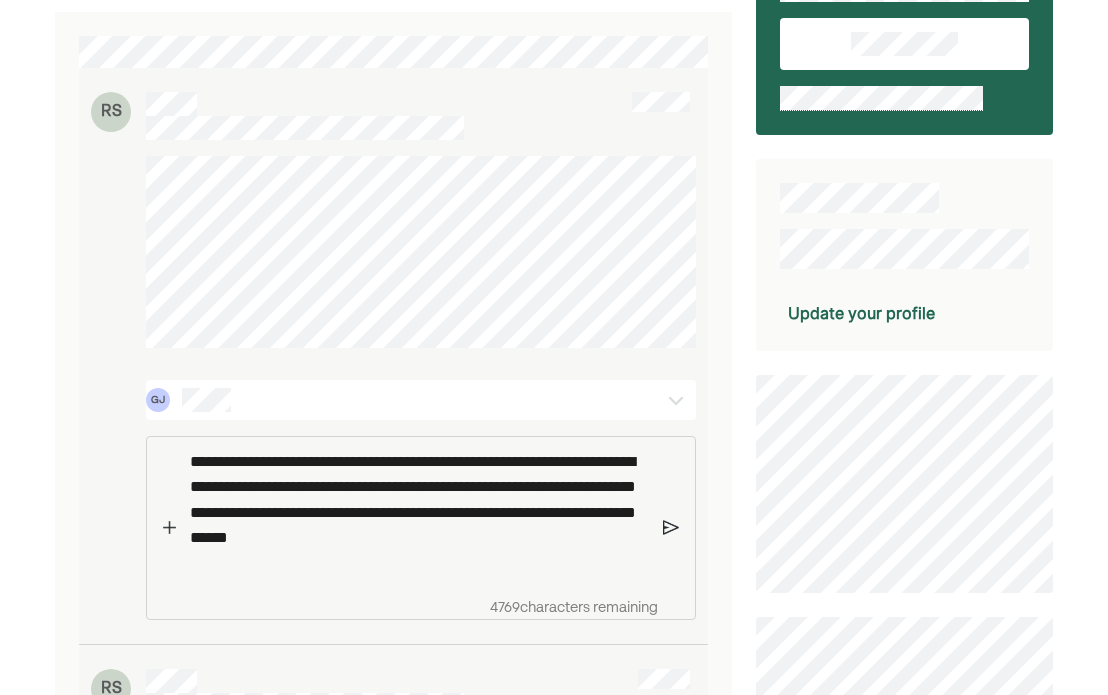 click on "**********" at bounding box center [421, 528] 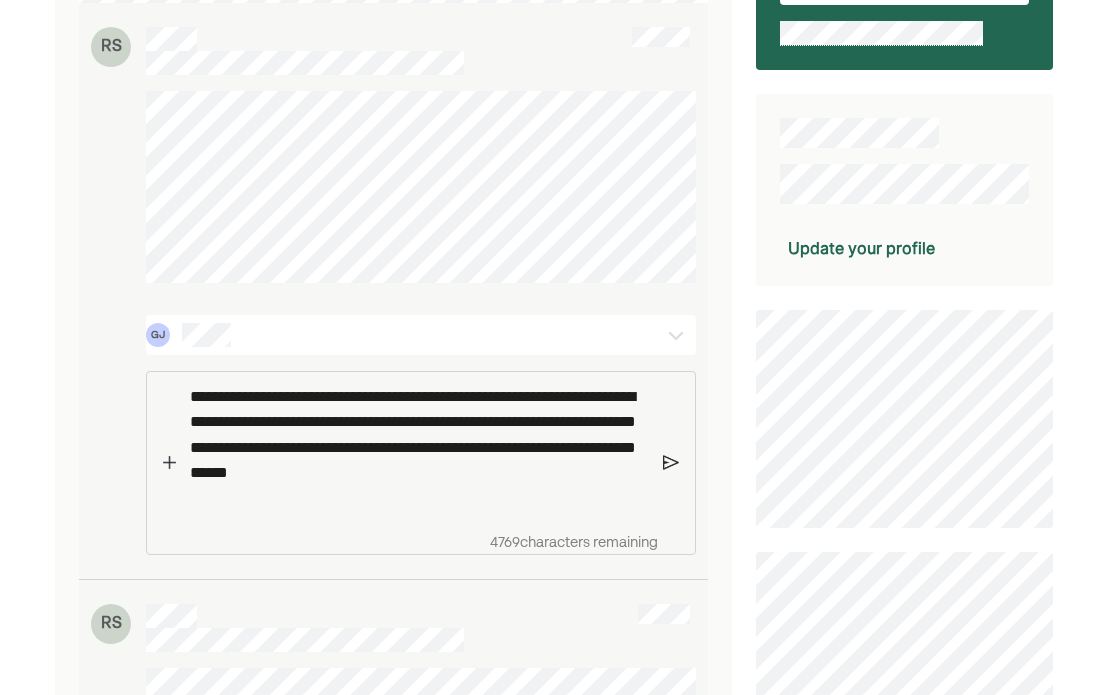 scroll, scrollTop: 400, scrollLeft: 0, axis: vertical 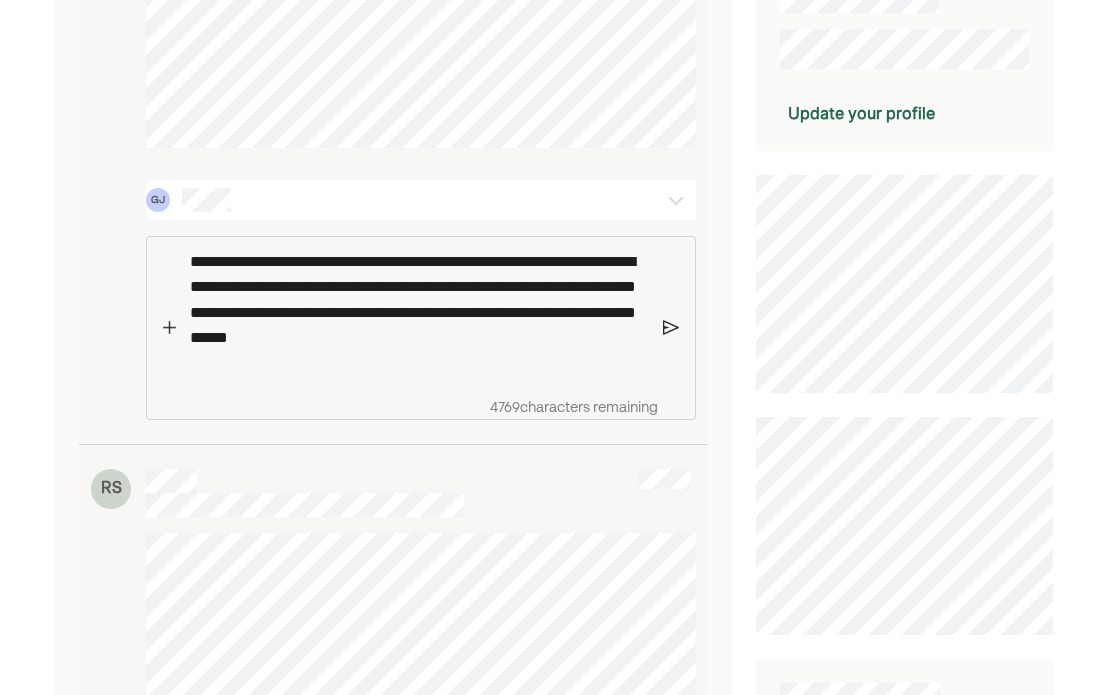 click on "**********" at bounding box center (419, 313) 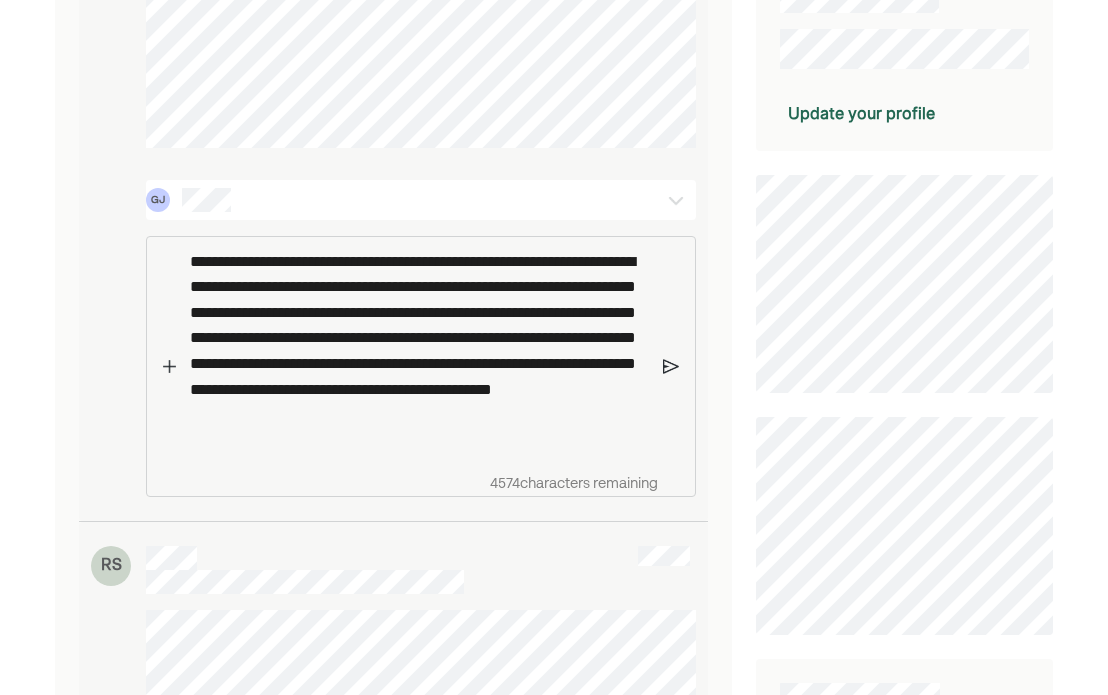 click on "**********" at bounding box center (419, 351) 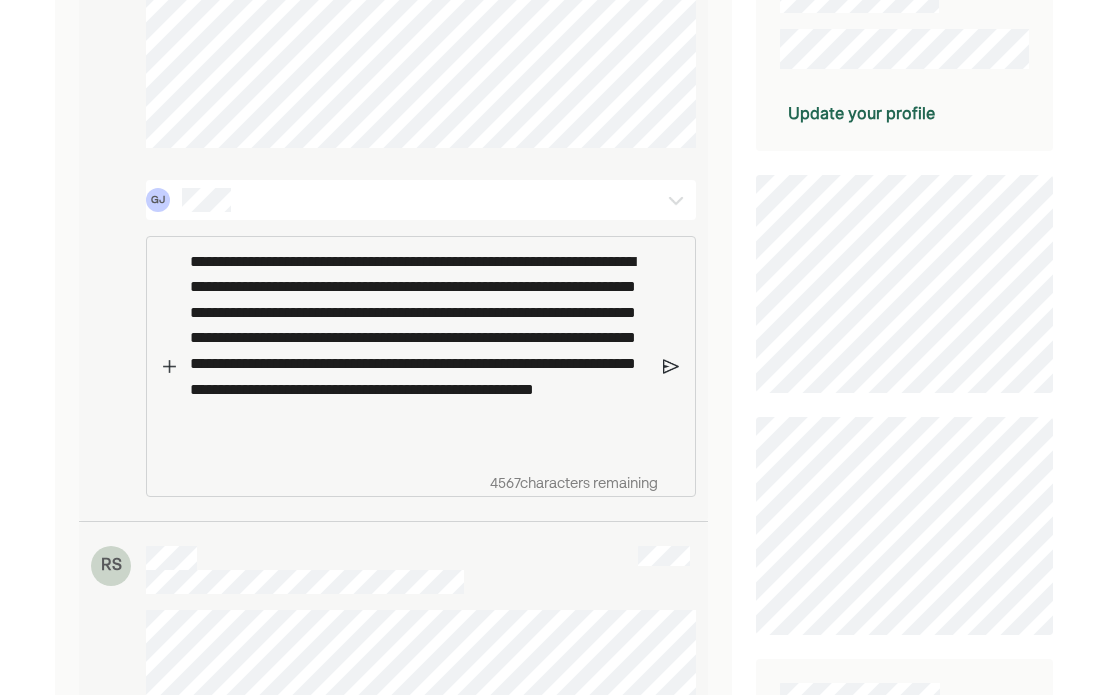 click on "**********" at bounding box center (419, 351) 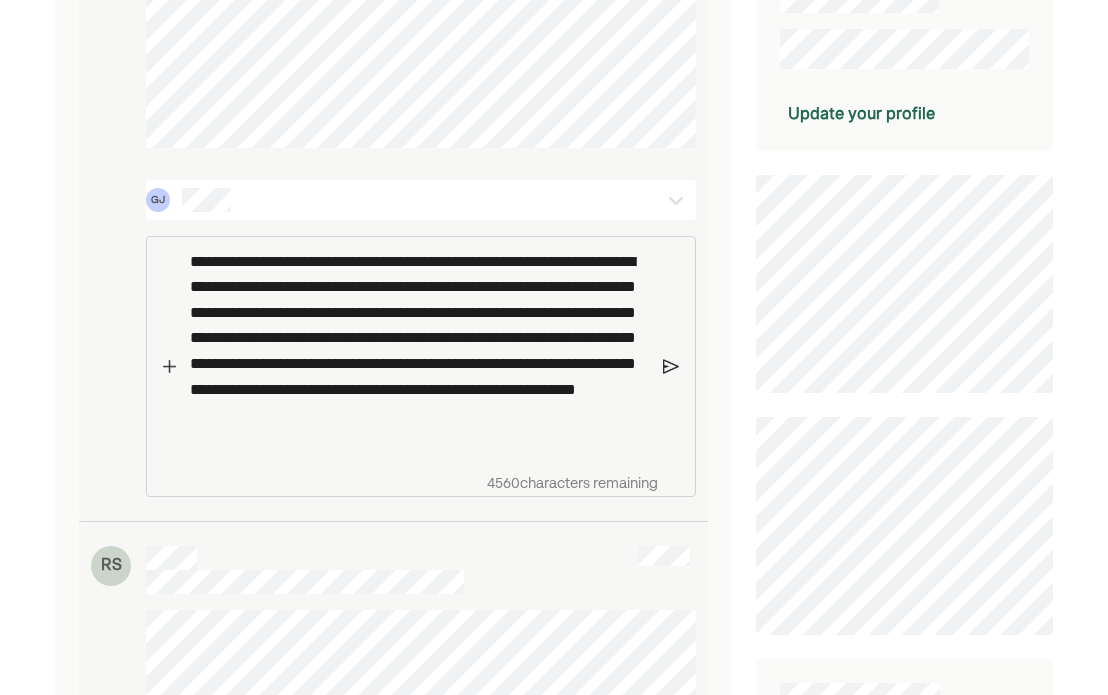 click on "**********" at bounding box center [419, 351] 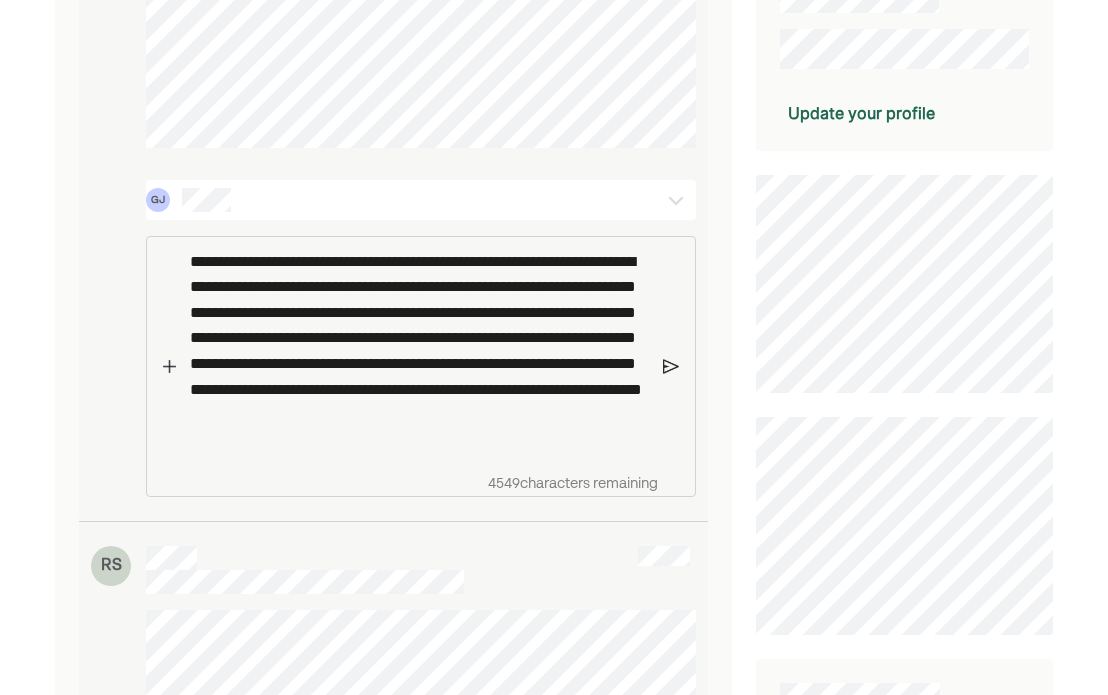 scroll, scrollTop: 500, scrollLeft: 0, axis: vertical 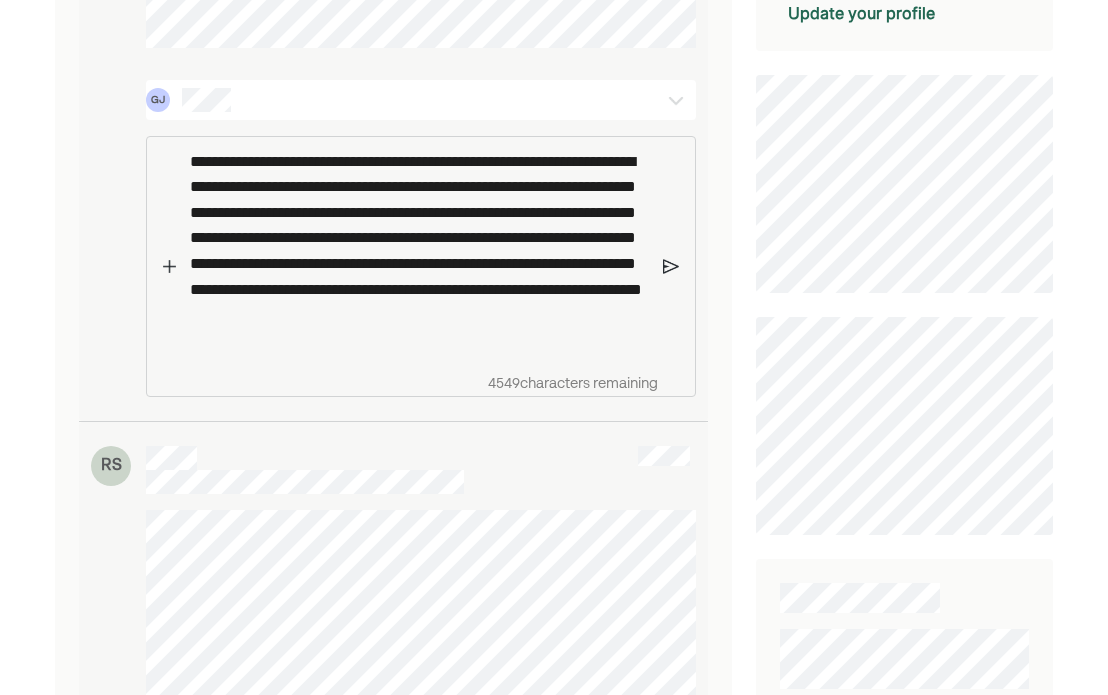 click on "**********" at bounding box center (421, 266) 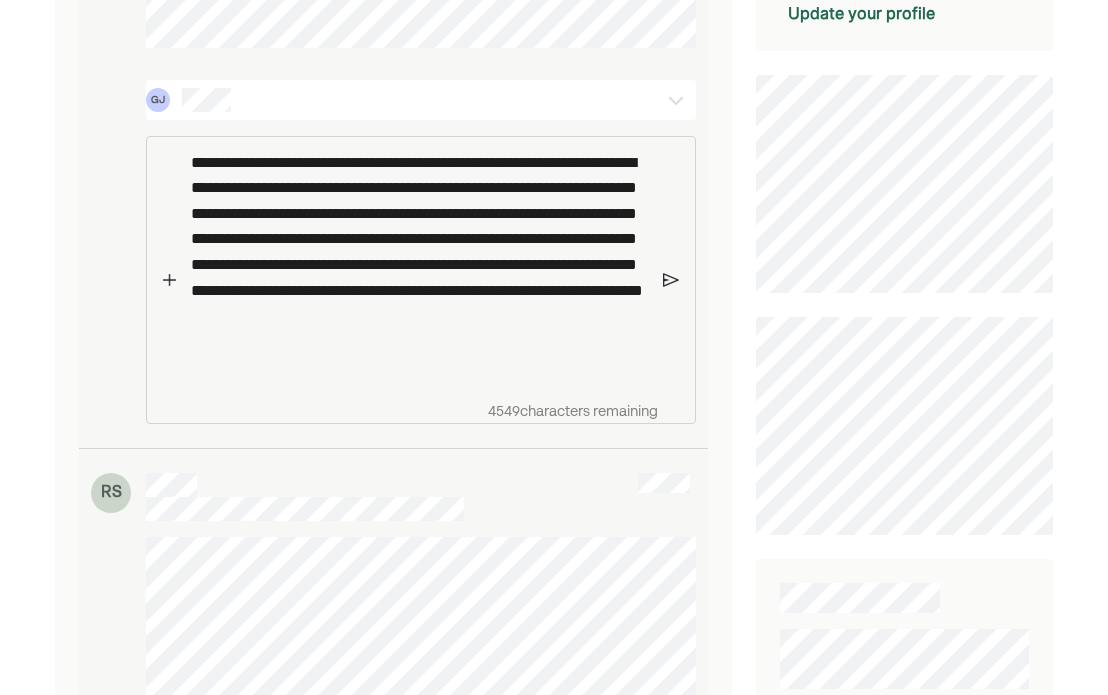 click at bounding box center (671, 280) 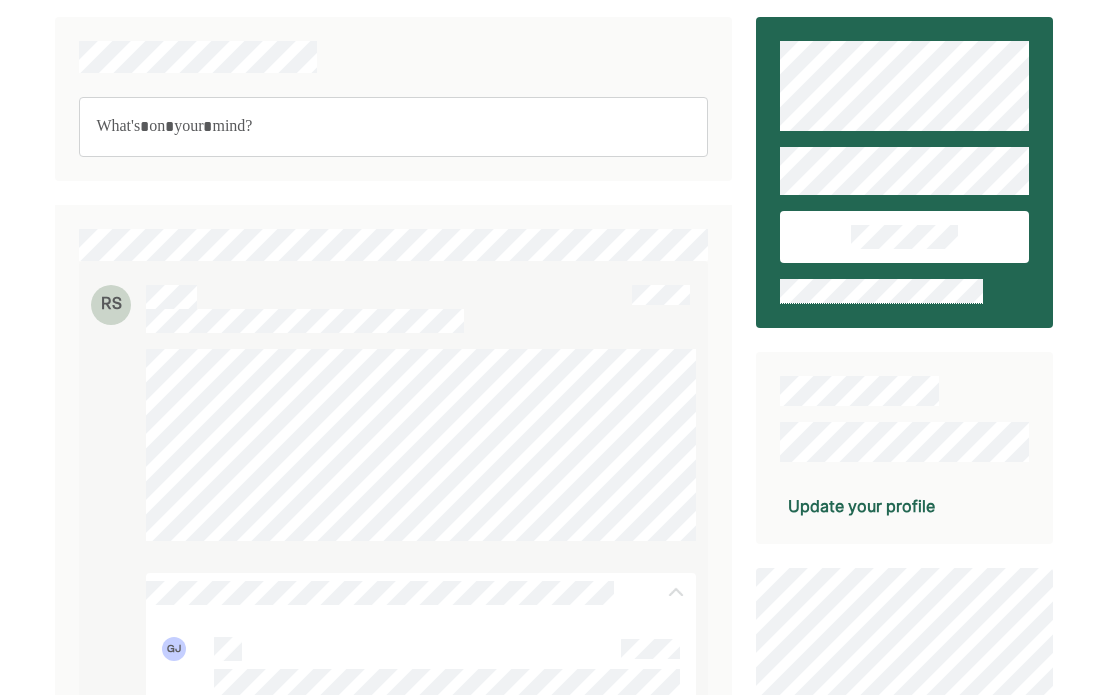 scroll, scrollTop: 0, scrollLeft: 0, axis: both 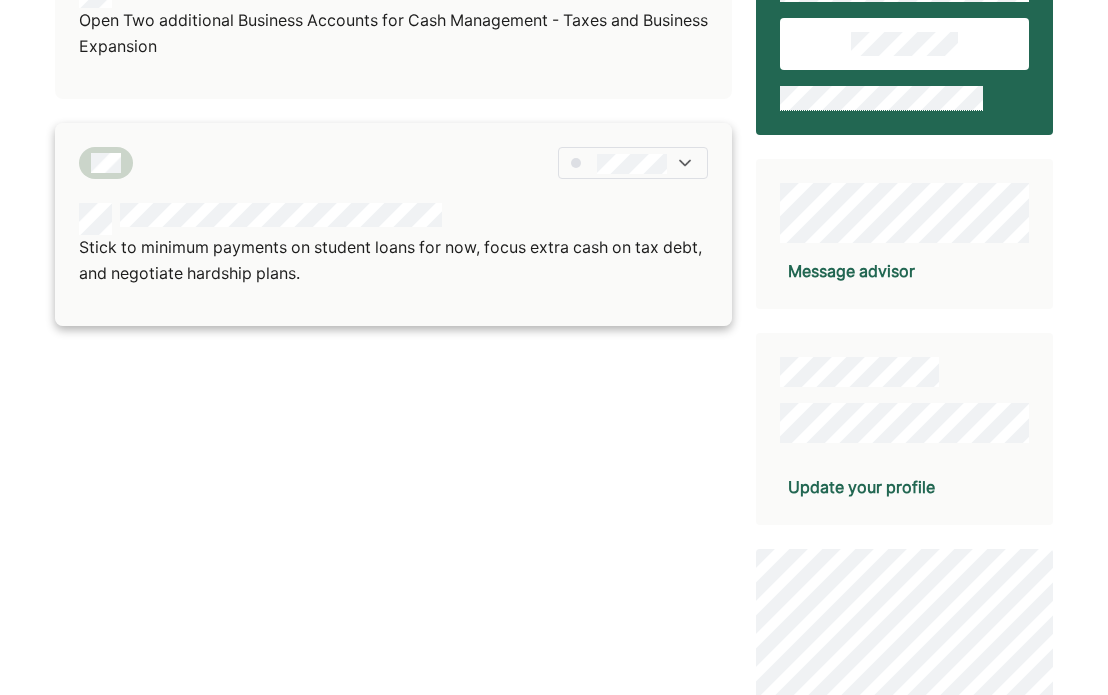 click at bounding box center [633, 163] 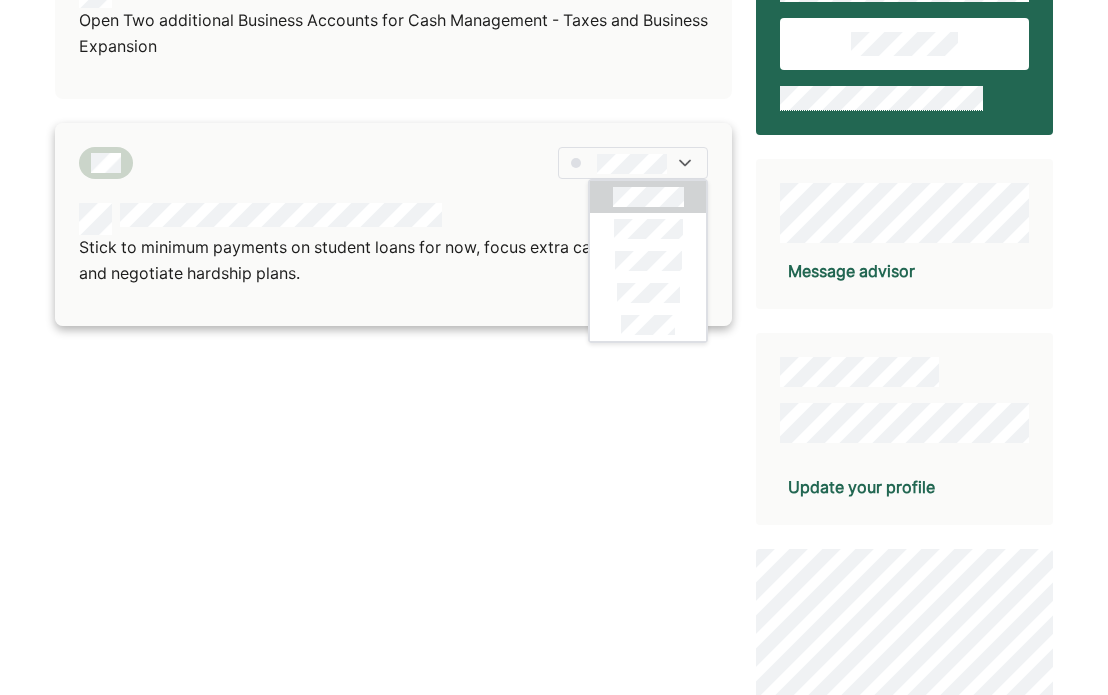 click at bounding box center (393, 163) 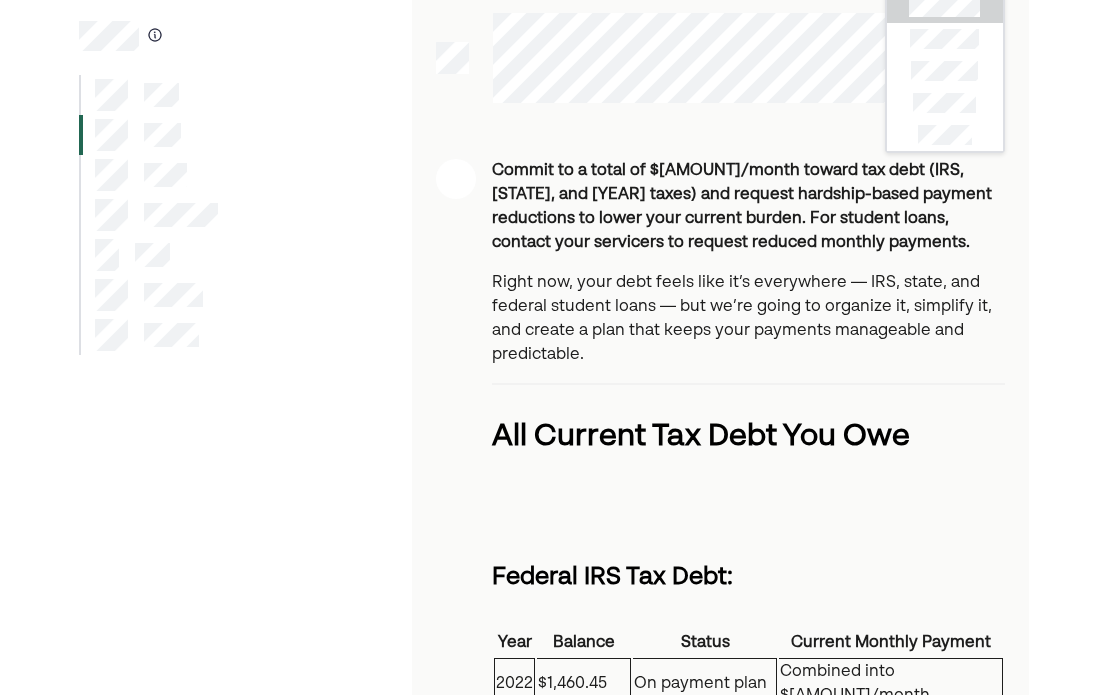 scroll, scrollTop: 0, scrollLeft: 0, axis: both 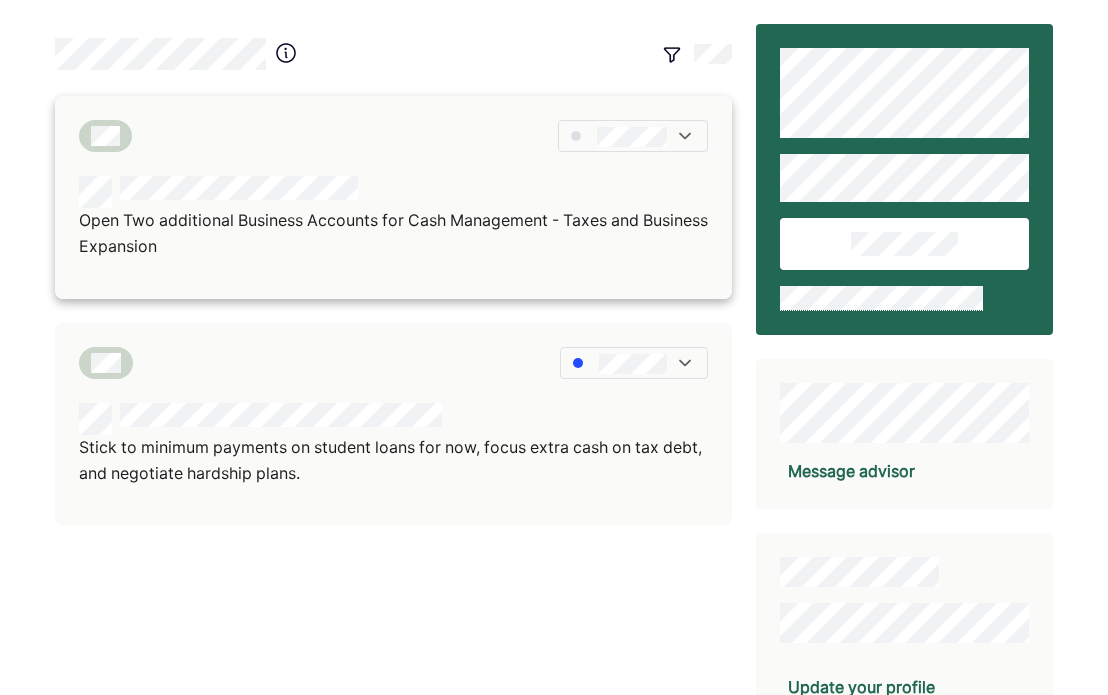 click at bounding box center [633, 136] 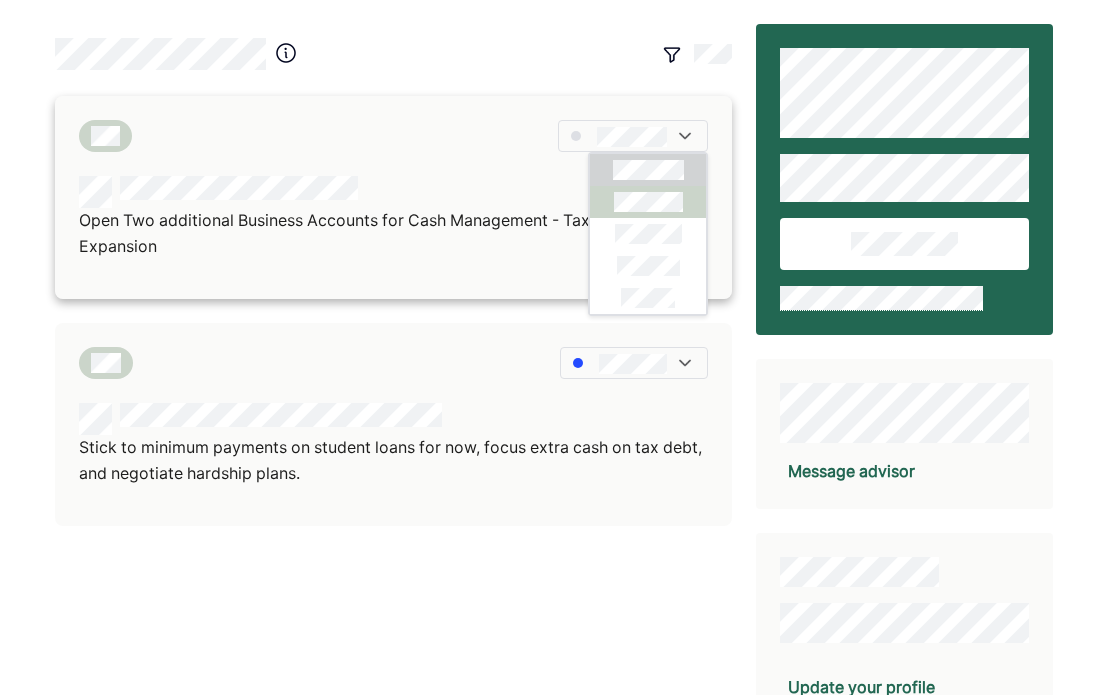 click at bounding box center (648, 202) 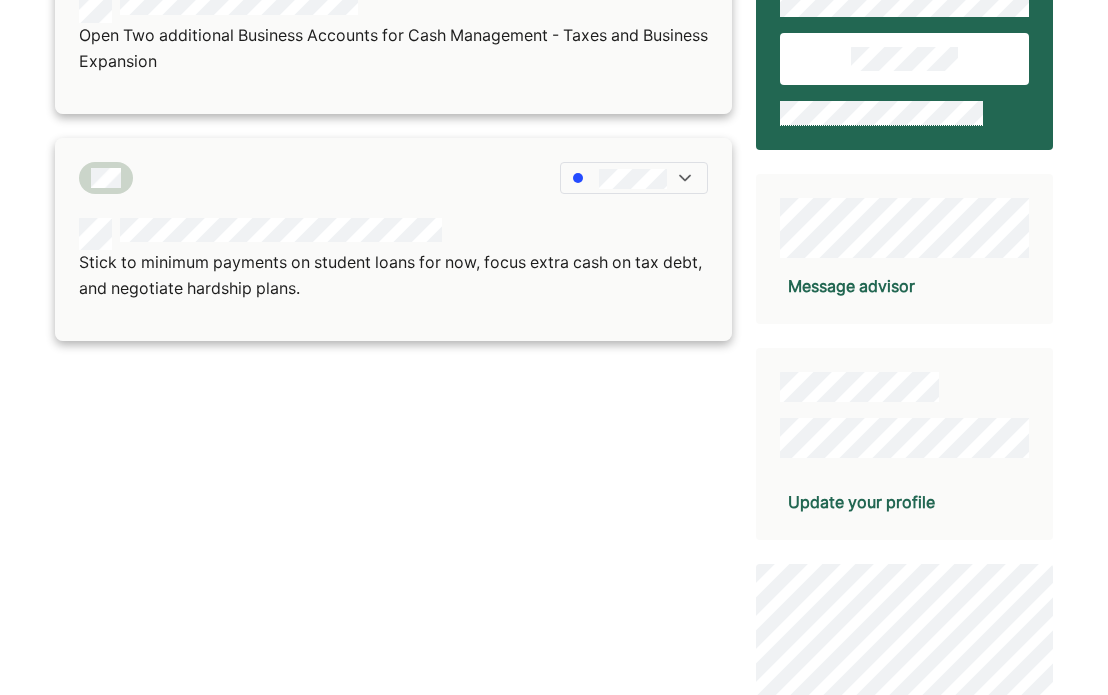 scroll, scrollTop: 0, scrollLeft: 0, axis: both 